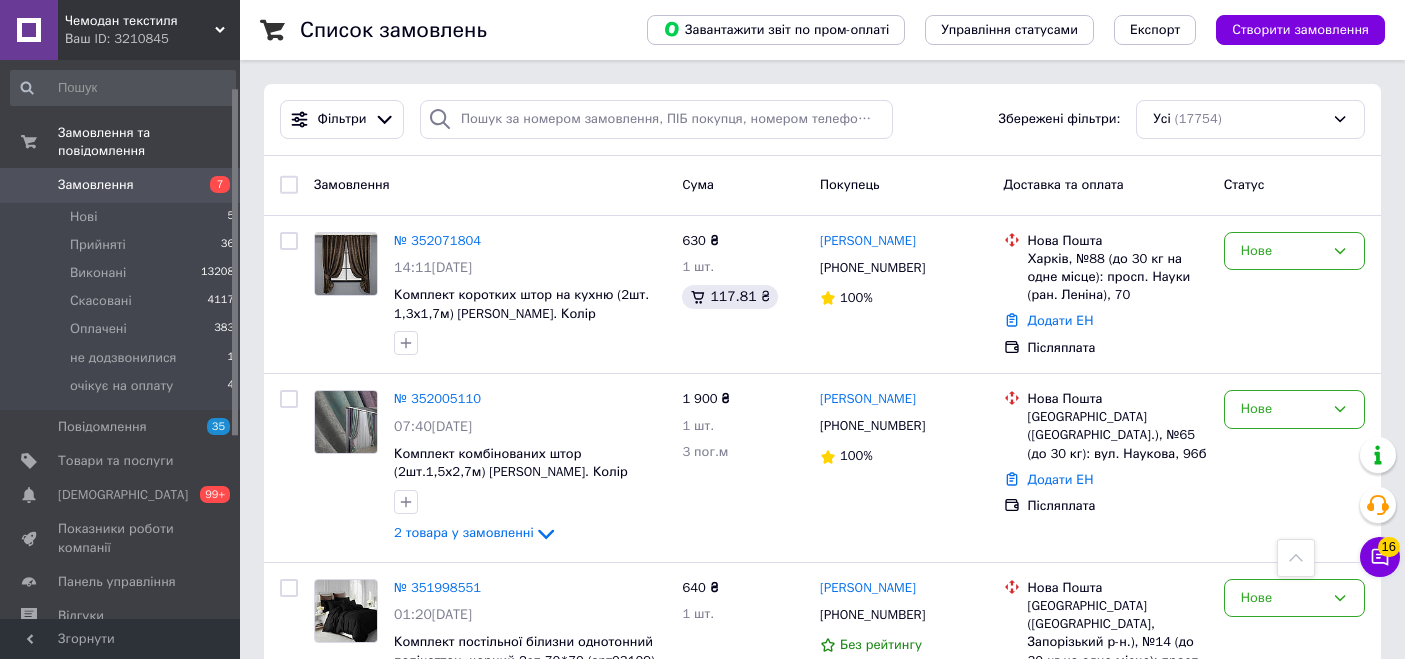 scroll, scrollTop: 606, scrollLeft: 0, axis: vertical 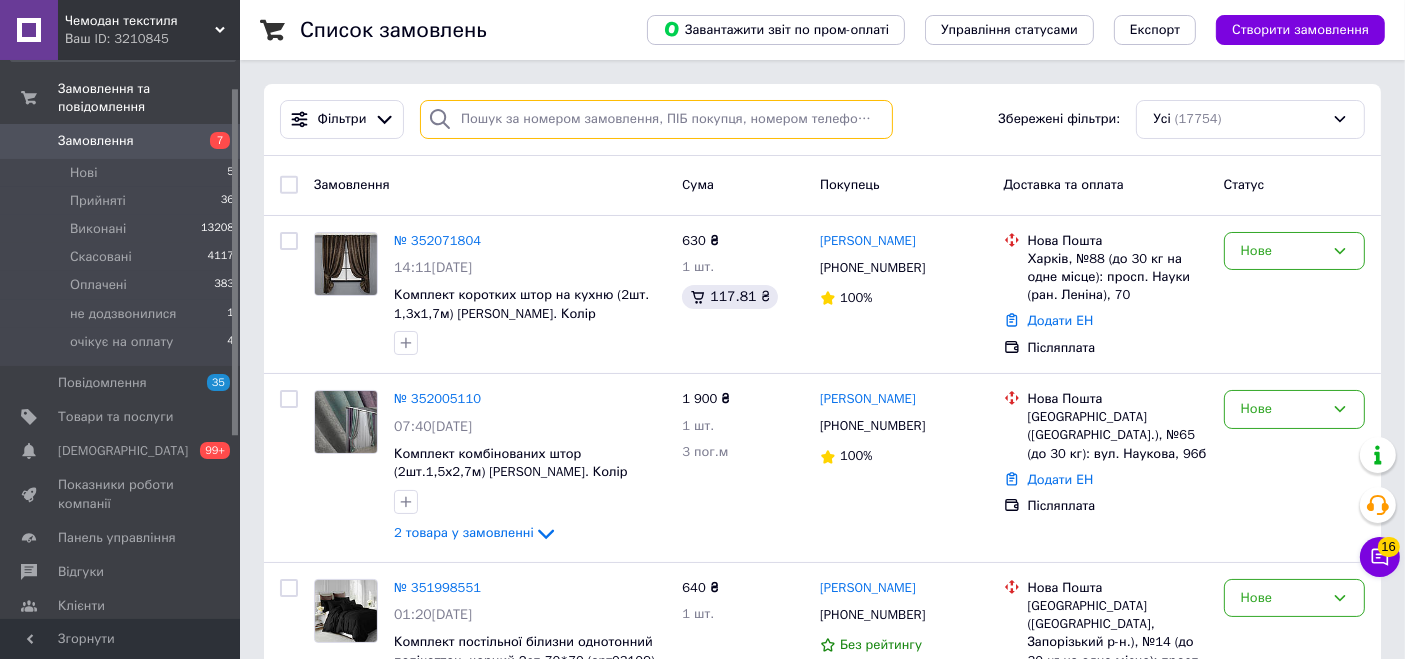 click at bounding box center (656, 119) 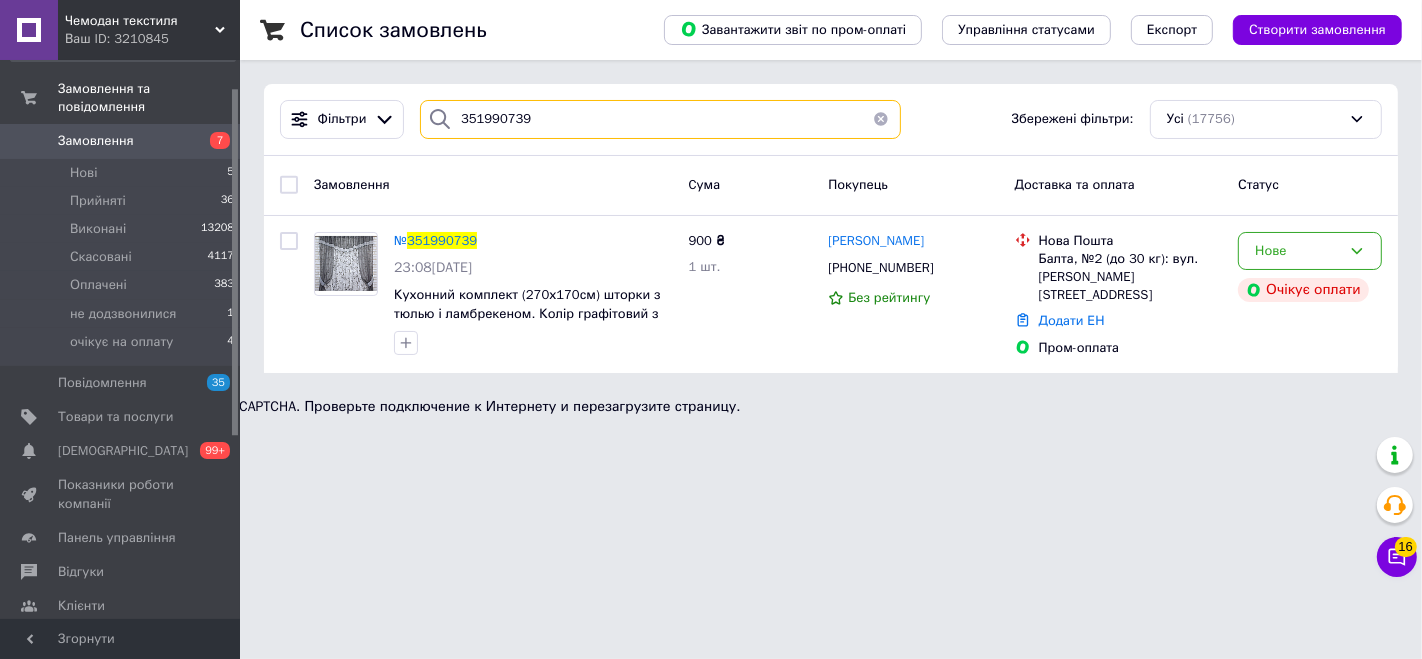 type on "351990739" 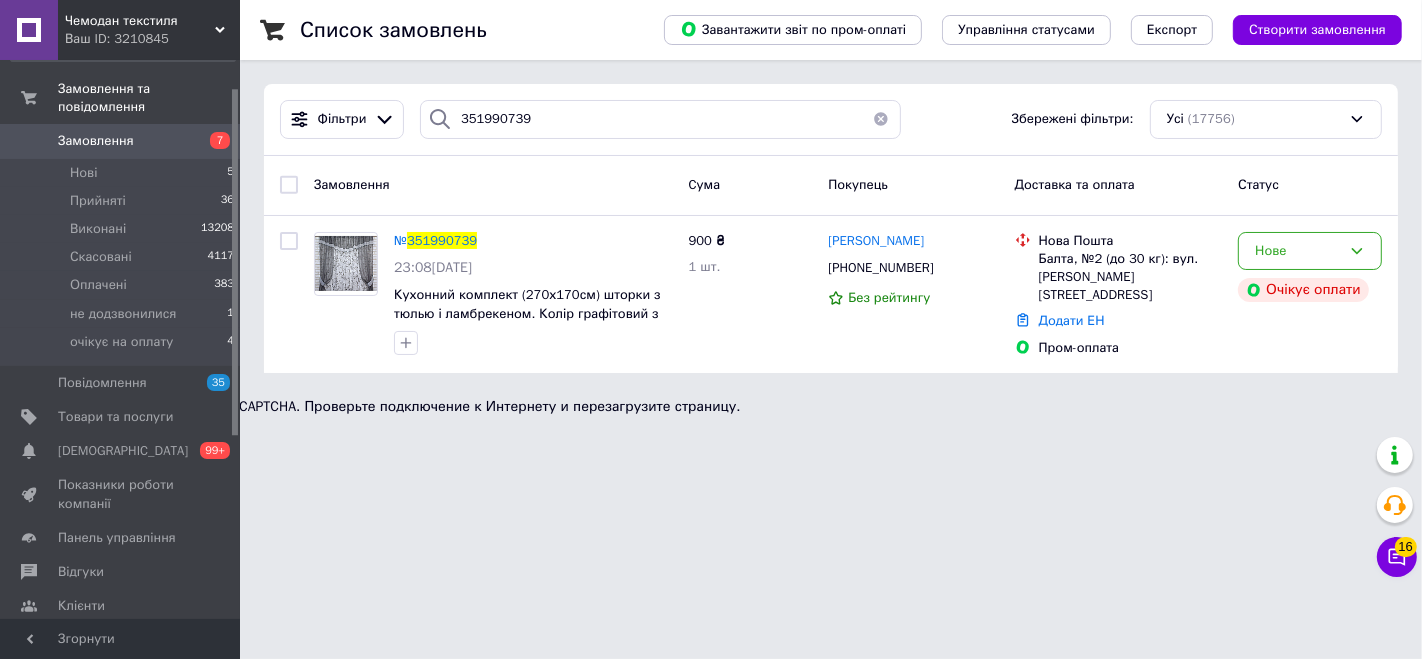 click on "Замовлення" at bounding box center (121, 141) 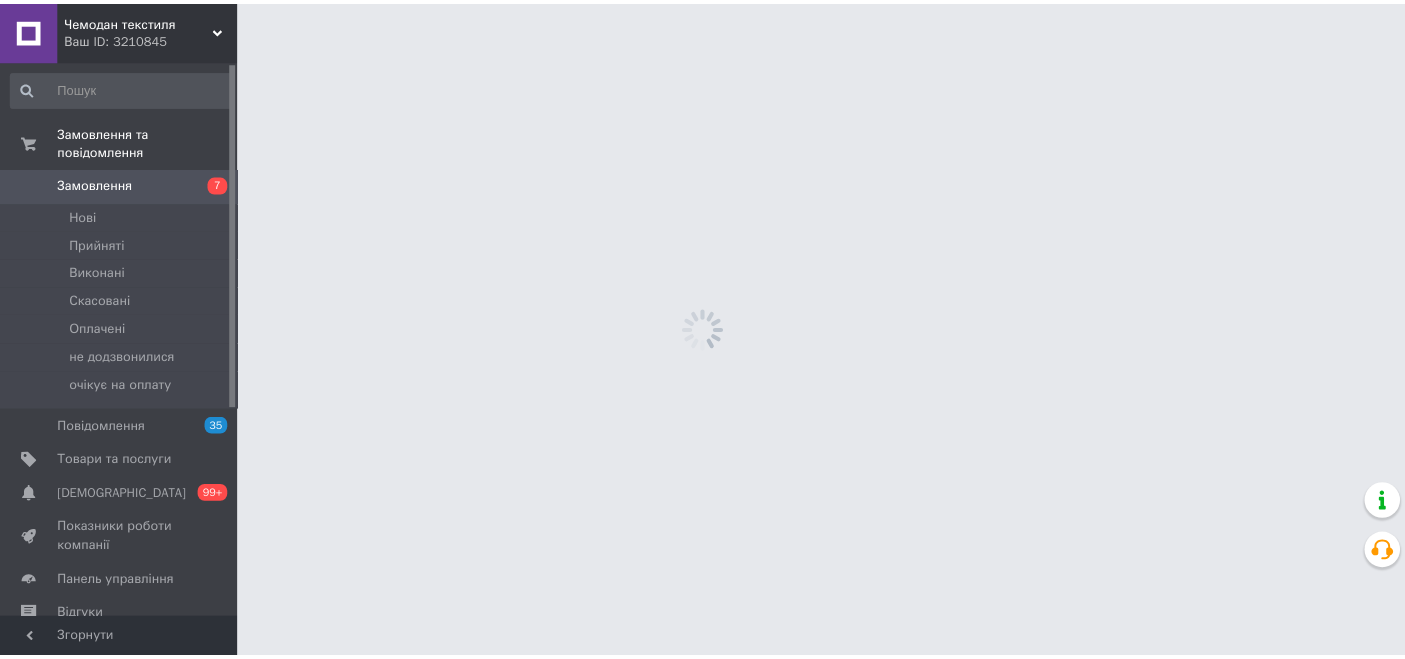 scroll, scrollTop: 0, scrollLeft: 0, axis: both 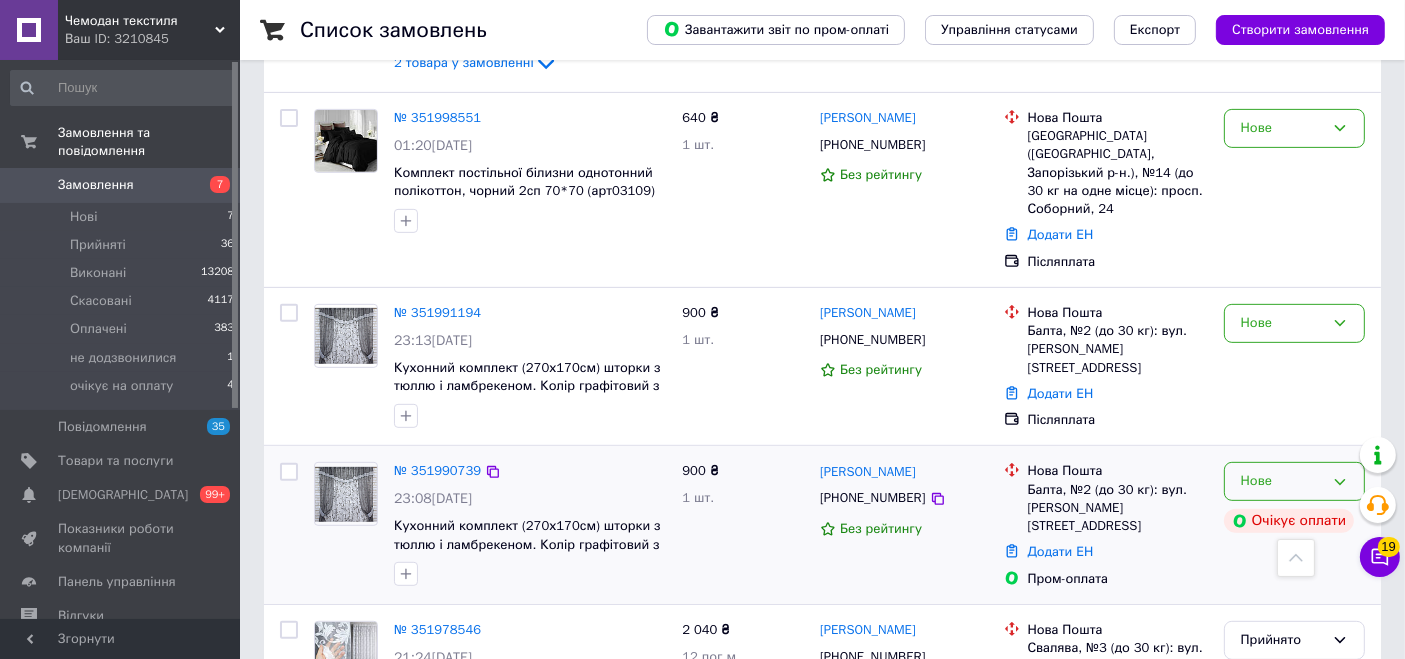 click on "Нове" at bounding box center [1282, 481] 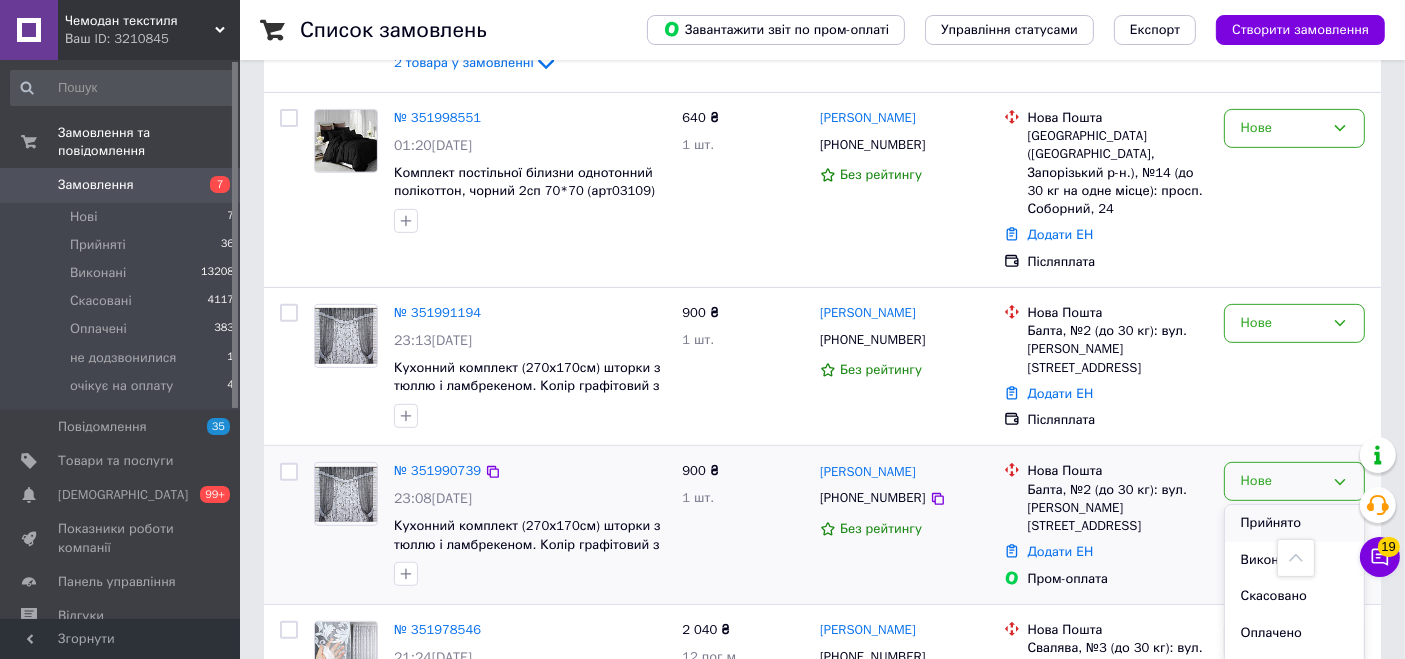 click on "Прийнято" at bounding box center [1294, 523] 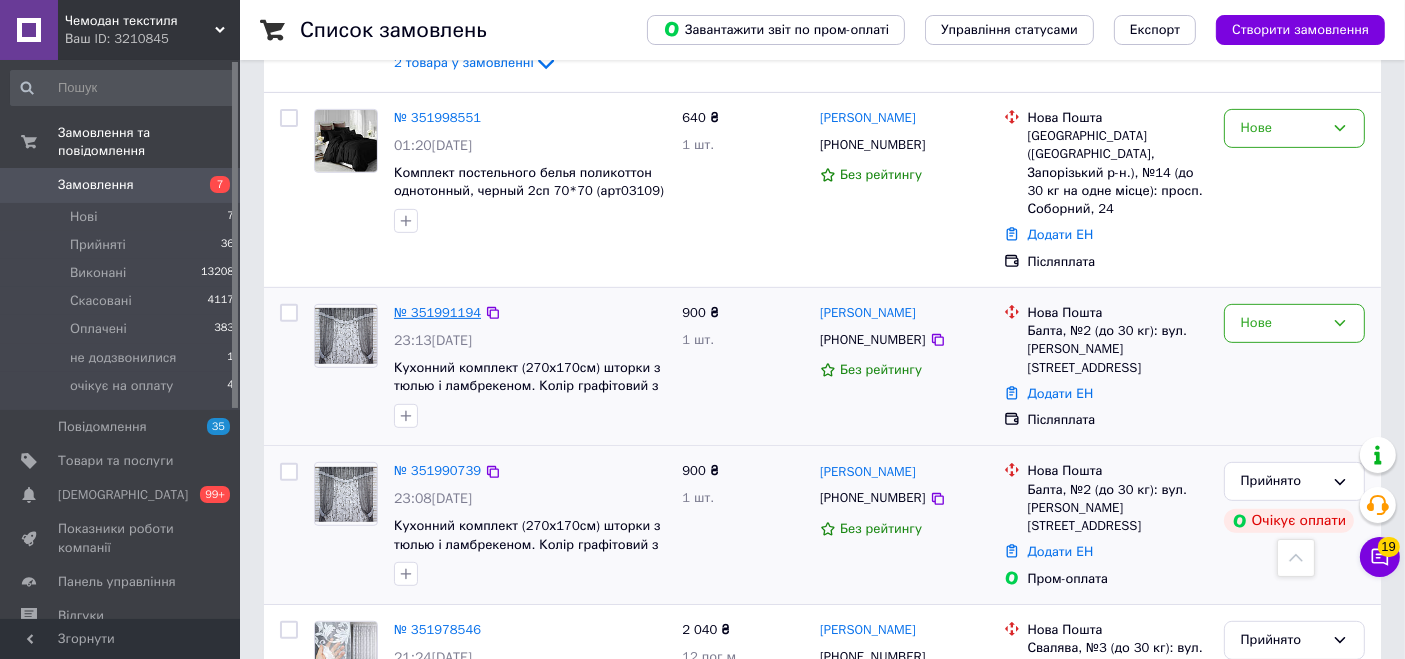 click on "№ 351991194" at bounding box center [437, 312] 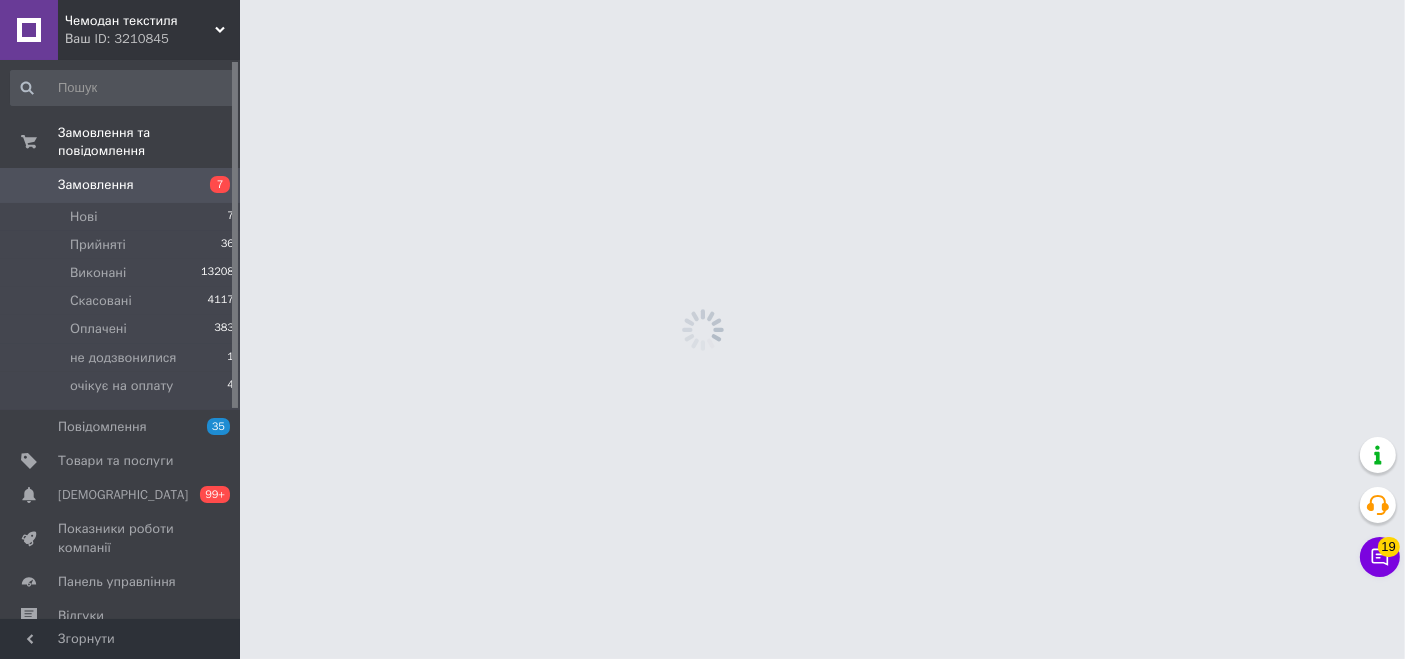 scroll, scrollTop: 0, scrollLeft: 0, axis: both 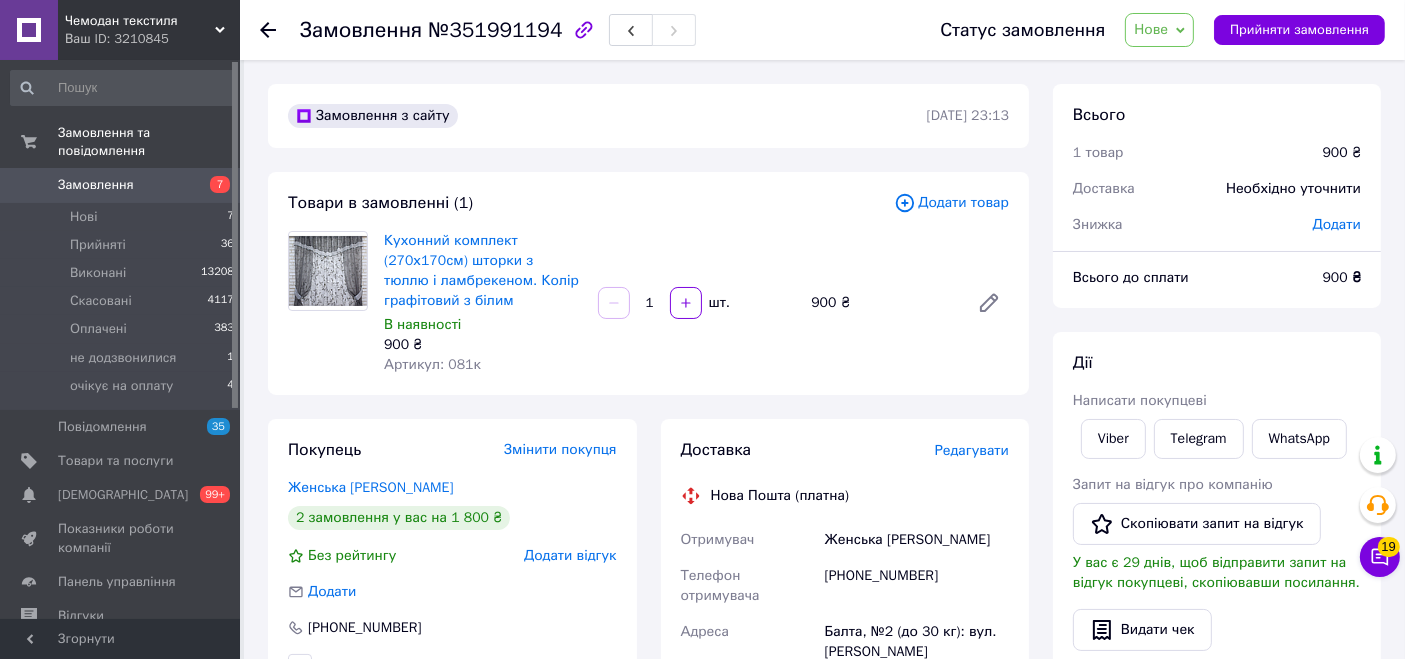 click 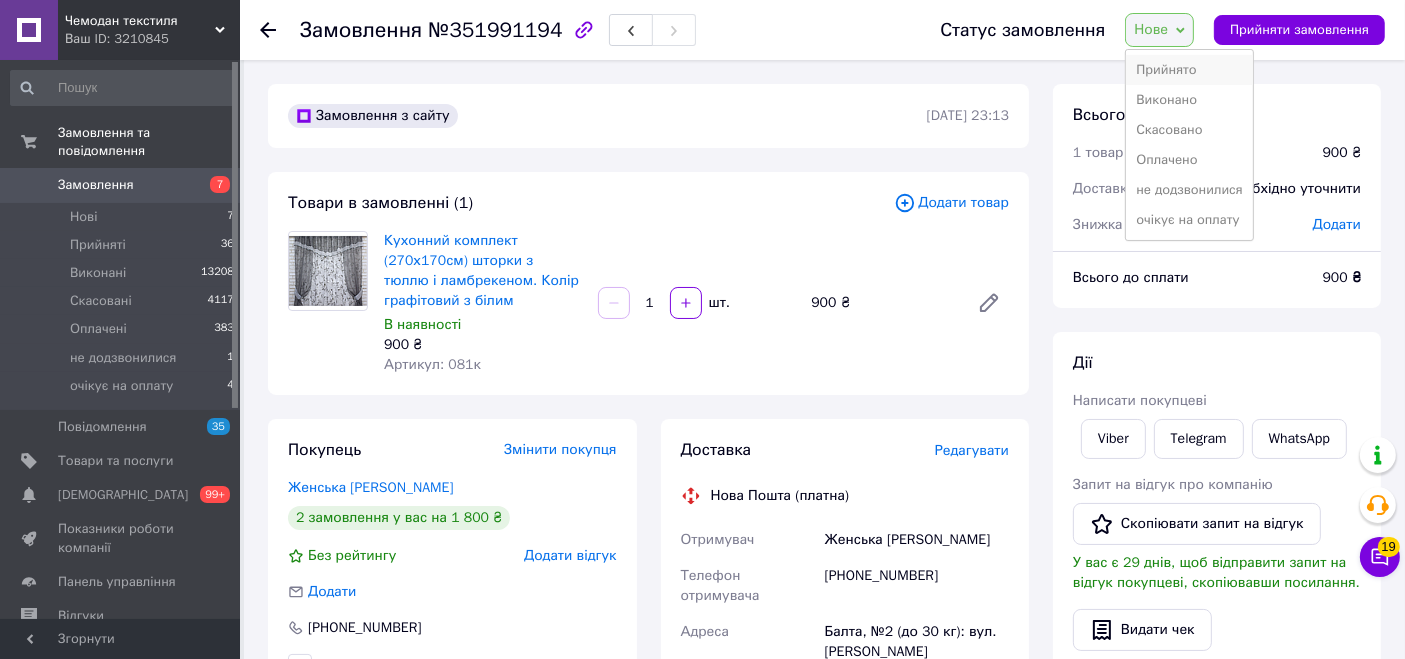 click on "Прийнято" at bounding box center [1189, 70] 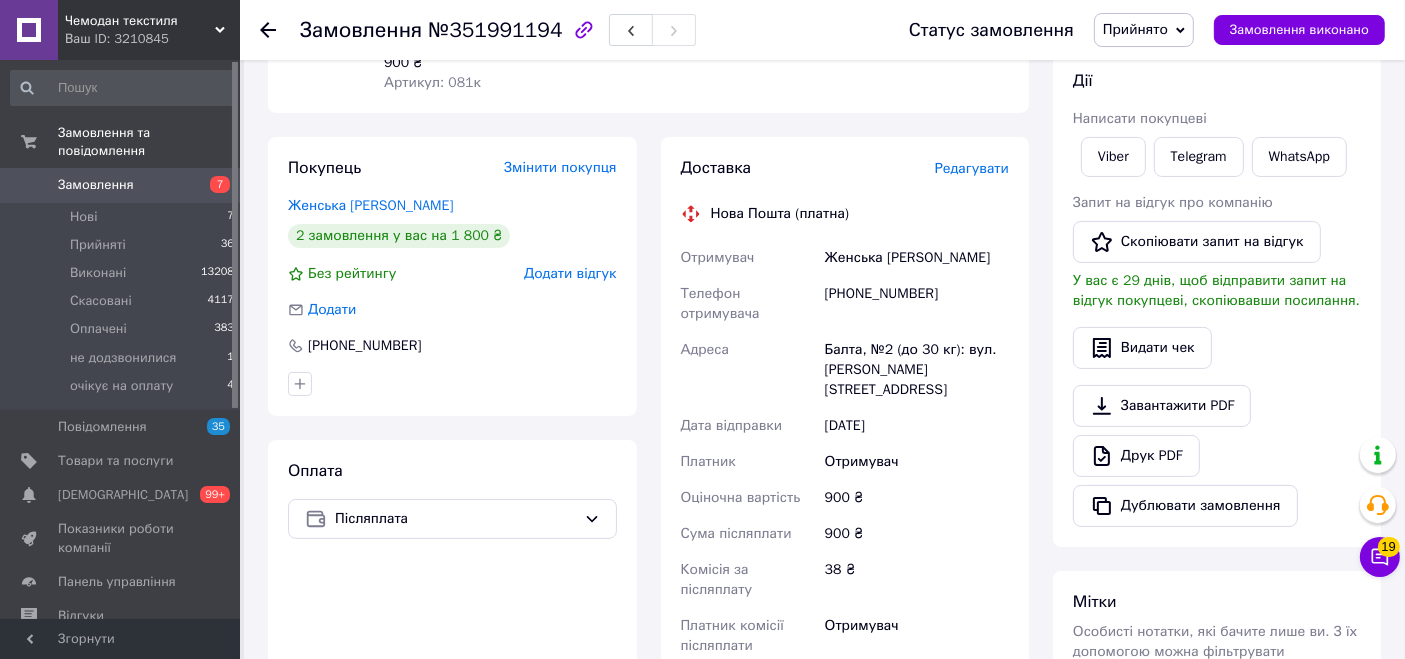 scroll, scrollTop: 320, scrollLeft: 0, axis: vertical 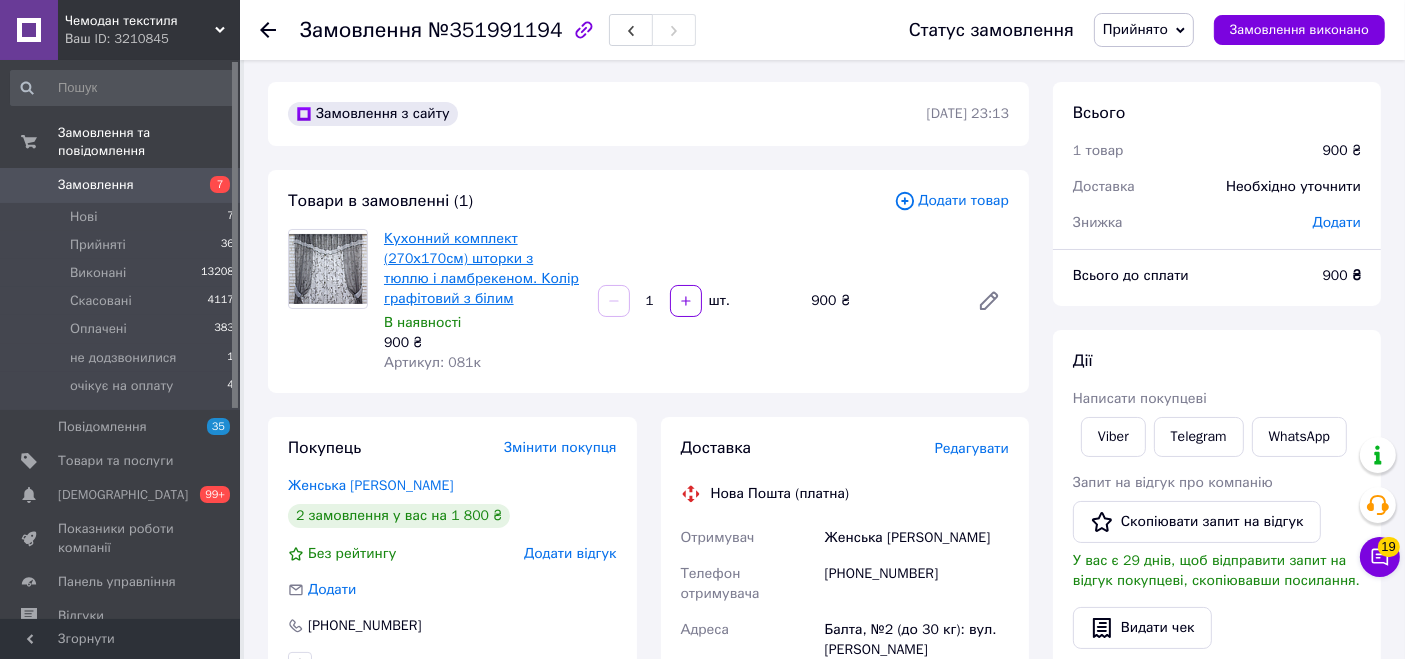 click on "Кухонний комплект (270х170см) шторки з тюллю і ламбрекеном. Колір графітовий з білим" at bounding box center (481, 268) 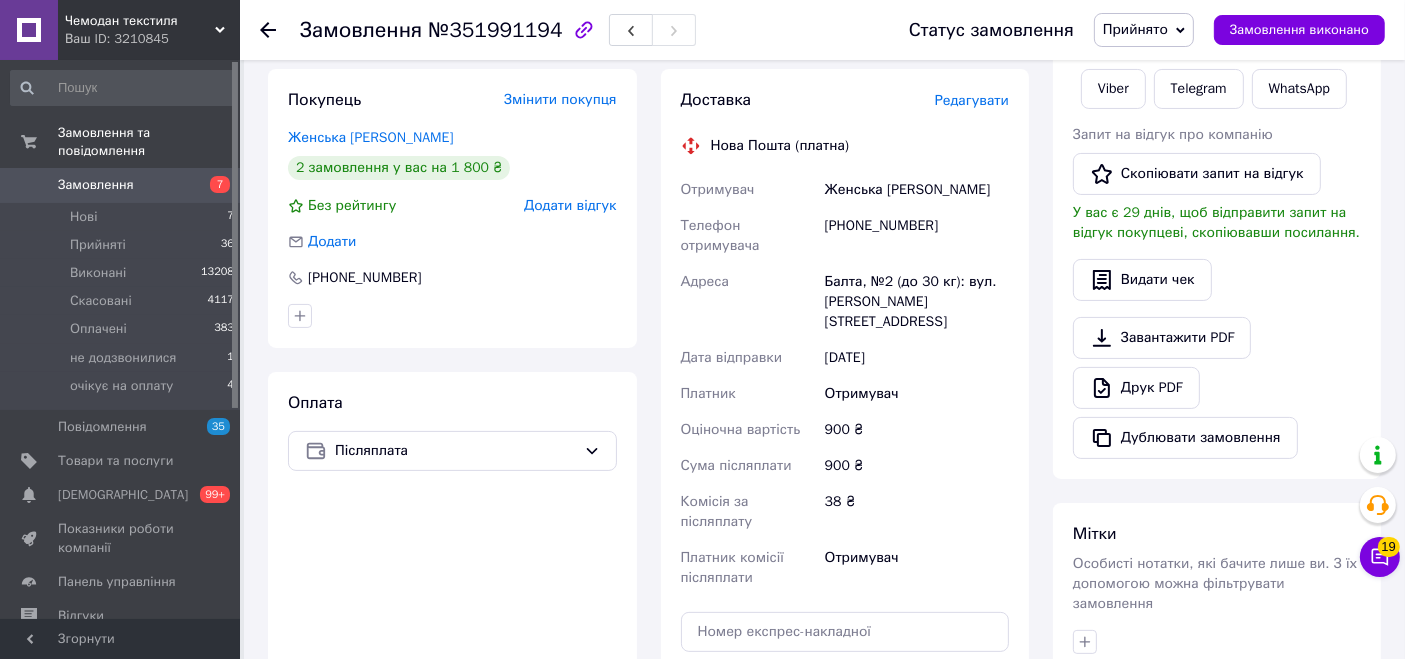 scroll, scrollTop: 385, scrollLeft: 0, axis: vertical 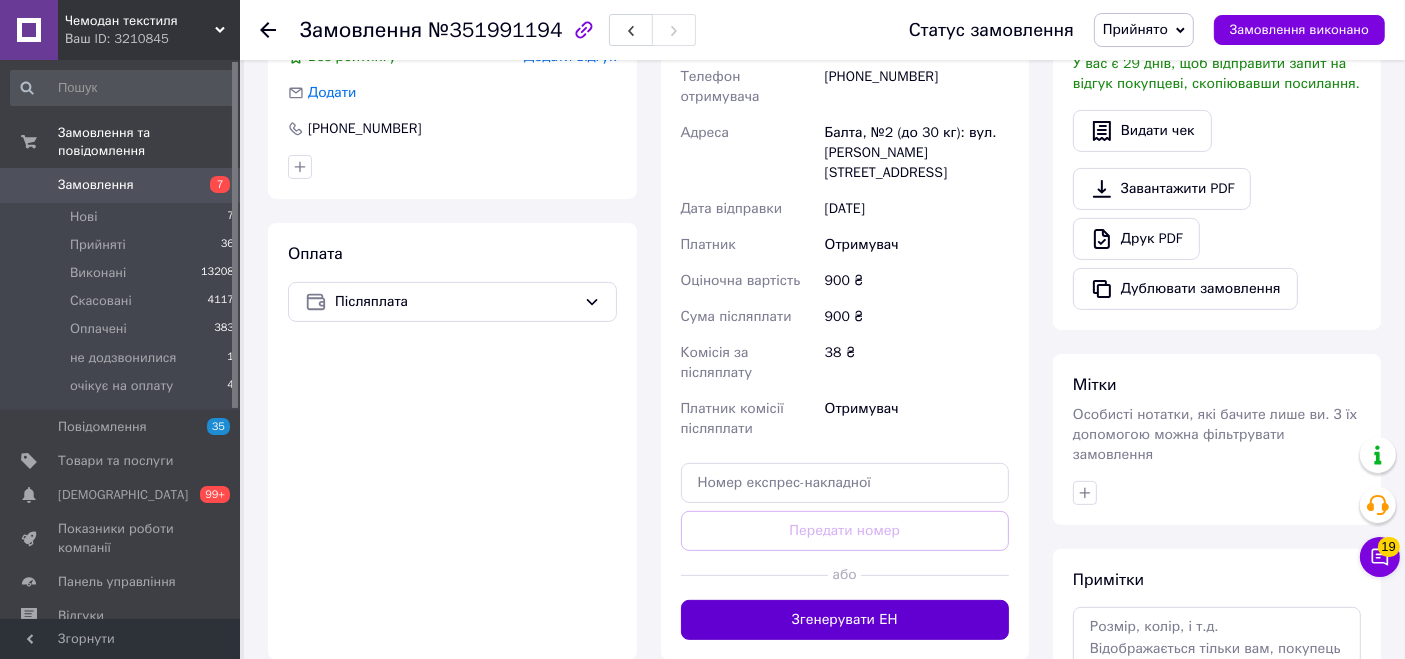 click on "Згенерувати ЕН" at bounding box center (845, 620) 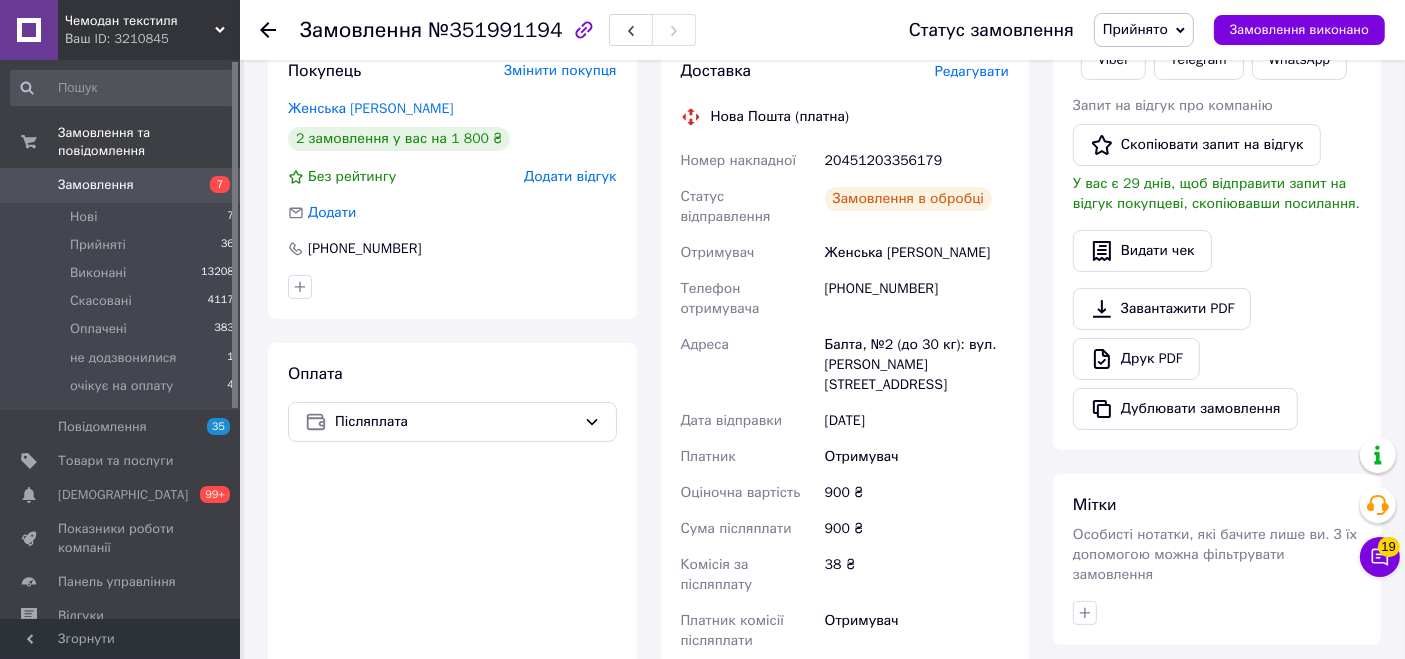scroll, scrollTop: 305, scrollLeft: 0, axis: vertical 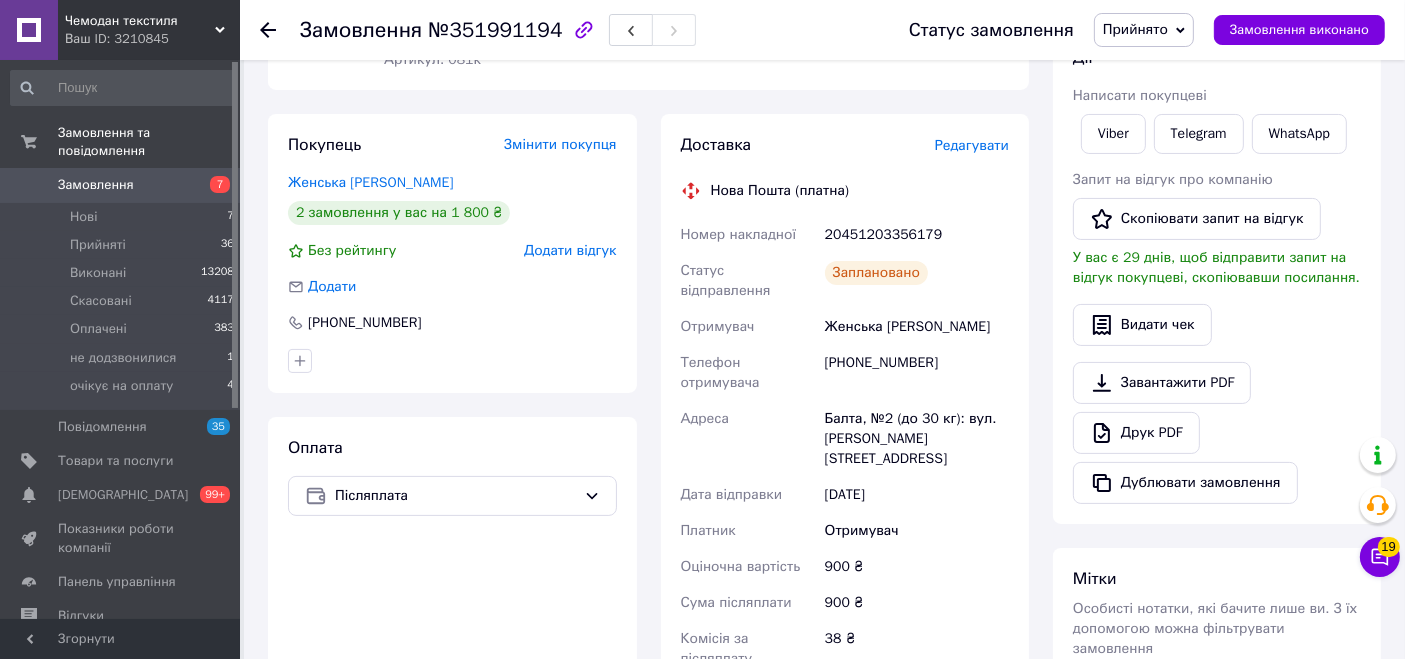 click on "20451203356179" at bounding box center [917, 235] 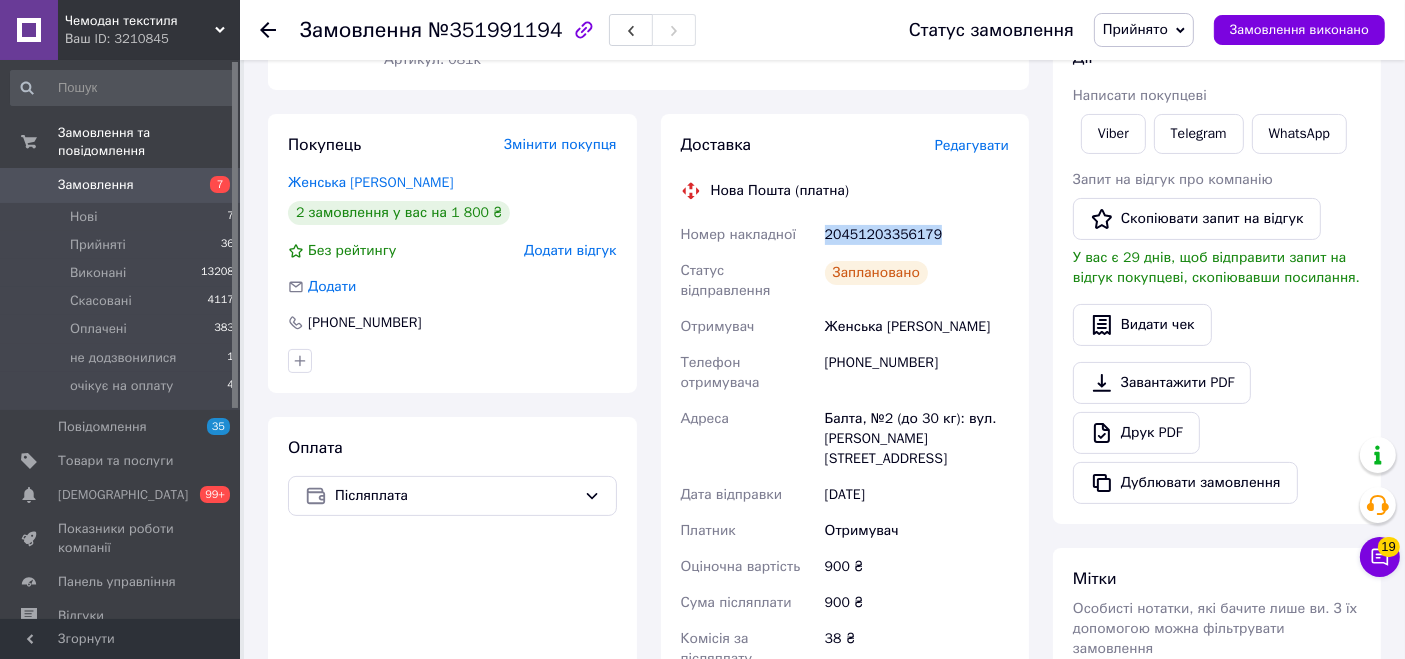 copy on "20451203356179" 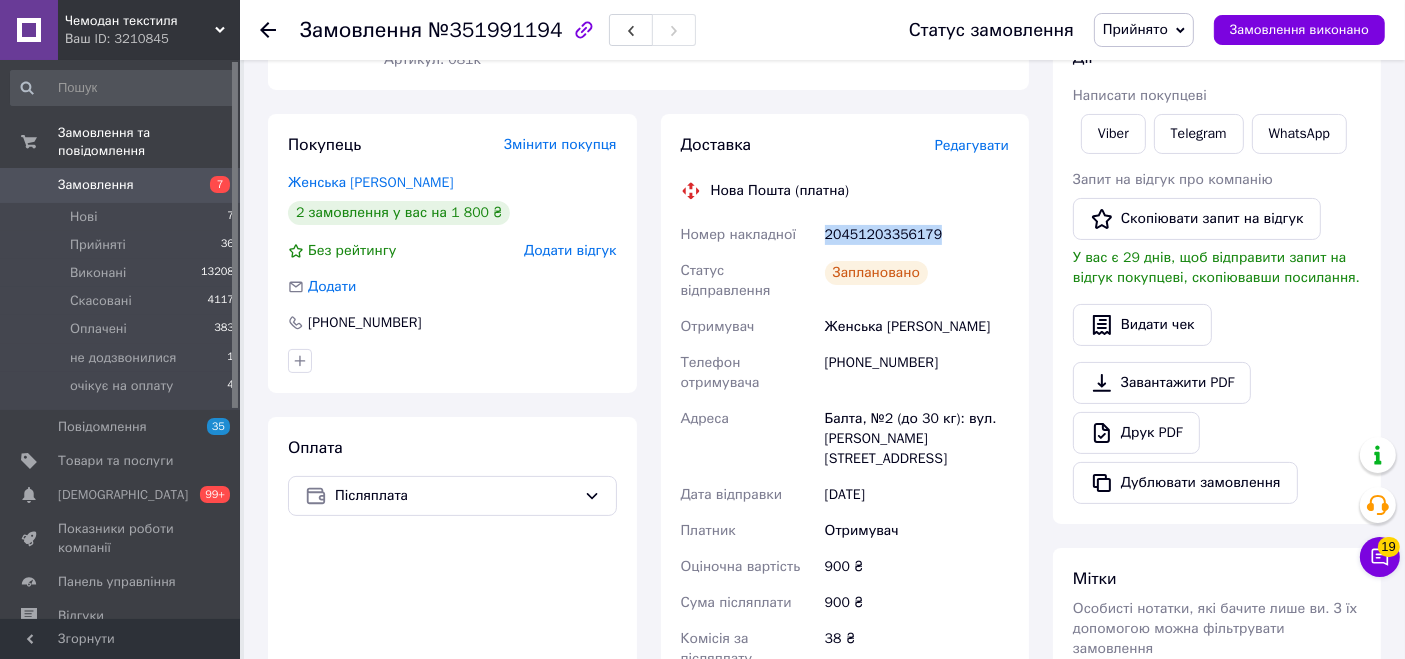 scroll, scrollTop: 231, scrollLeft: 0, axis: vertical 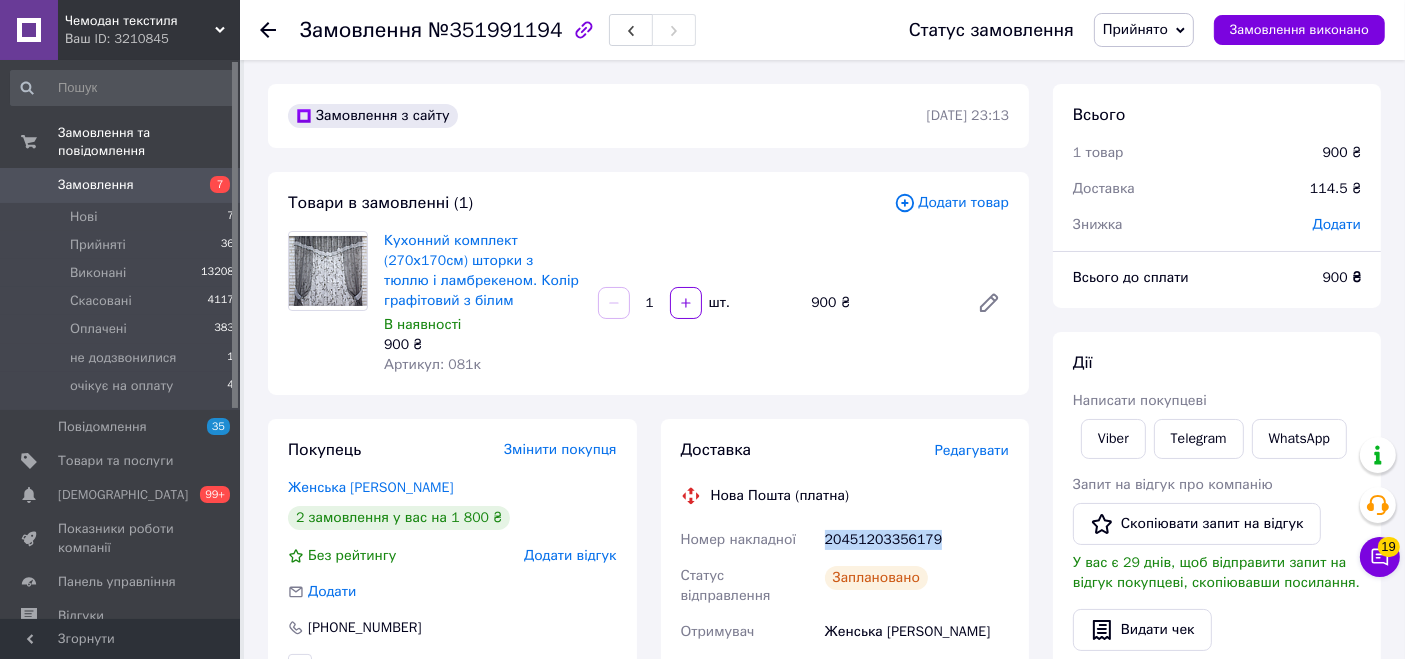 click on "Замовлення" at bounding box center [96, 185] 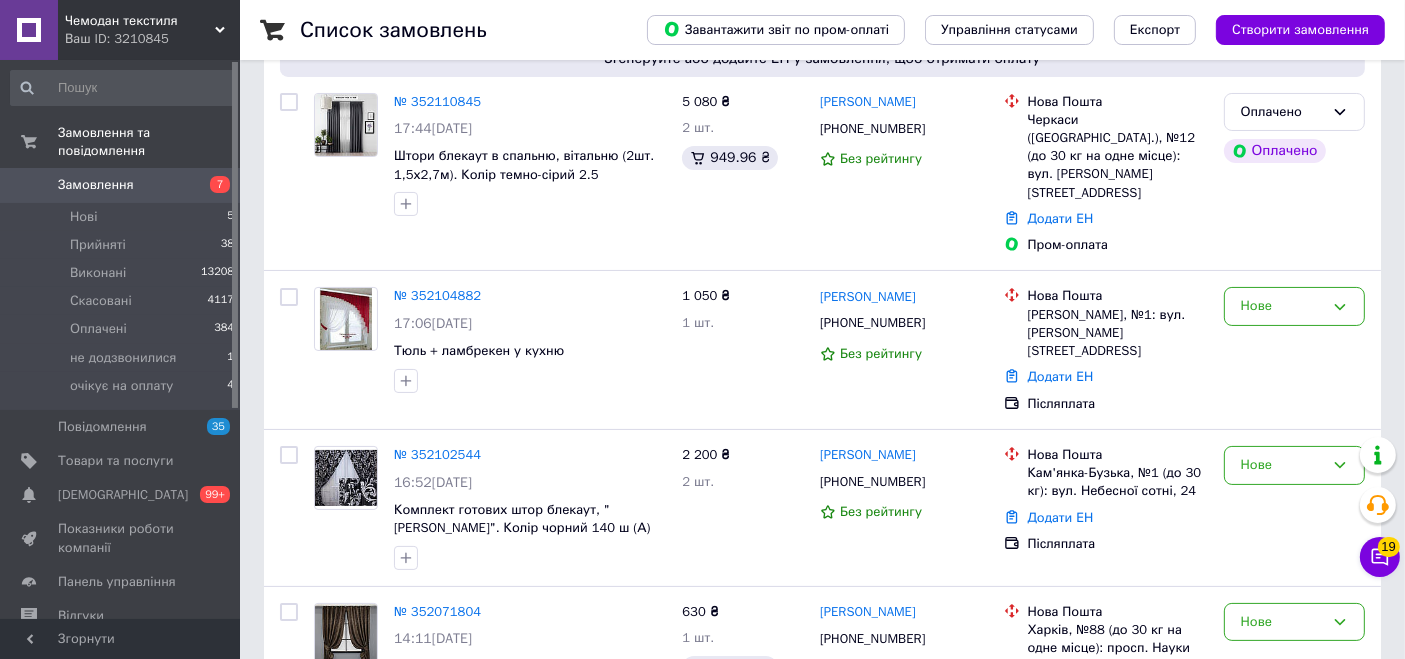 scroll, scrollTop: 208, scrollLeft: 0, axis: vertical 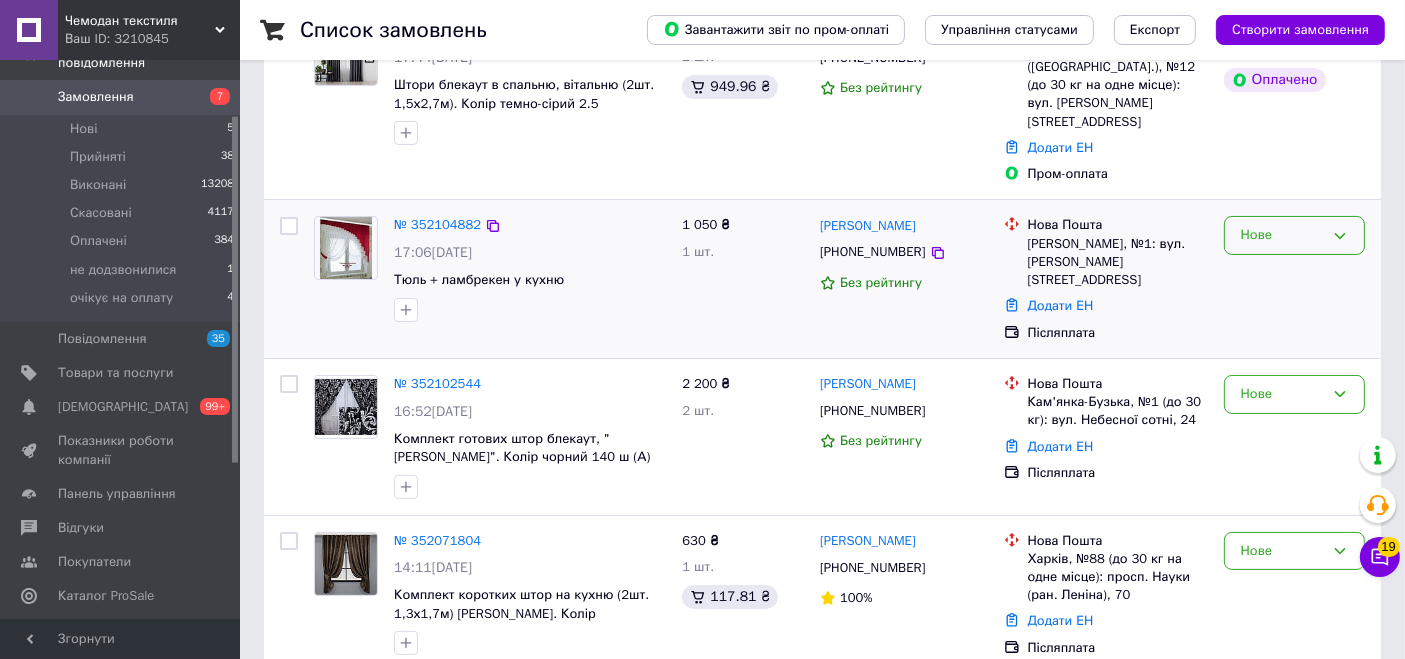 click on "Нове" at bounding box center [1282, 235] 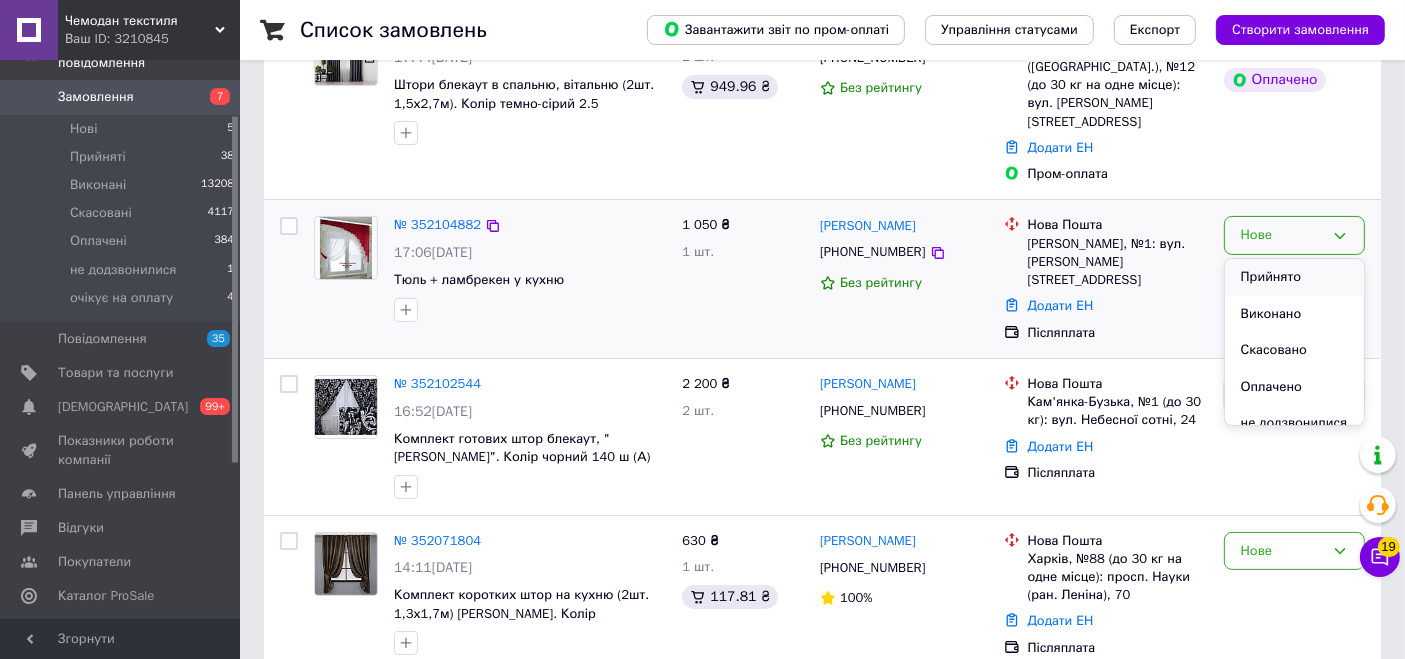 click on "Прийнято" at bounding box center (1294, 277) 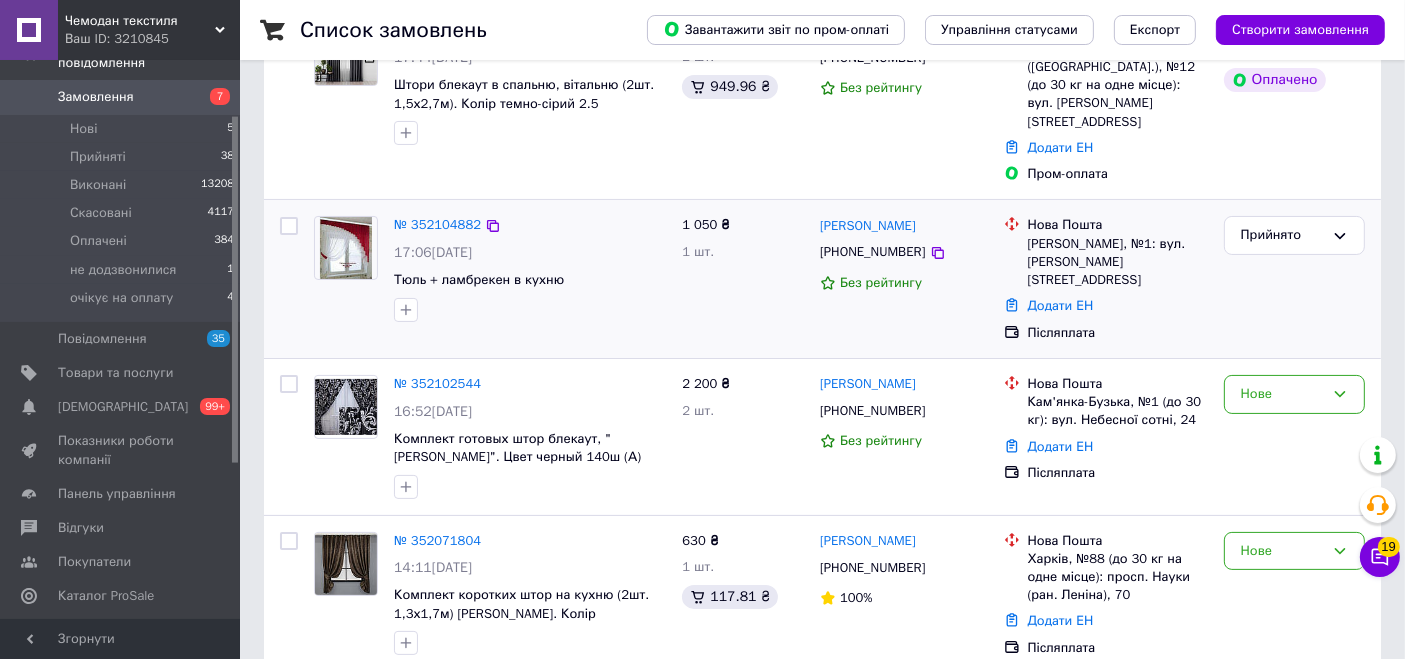click on "№ 352104882" at bounding box center (437, 224) 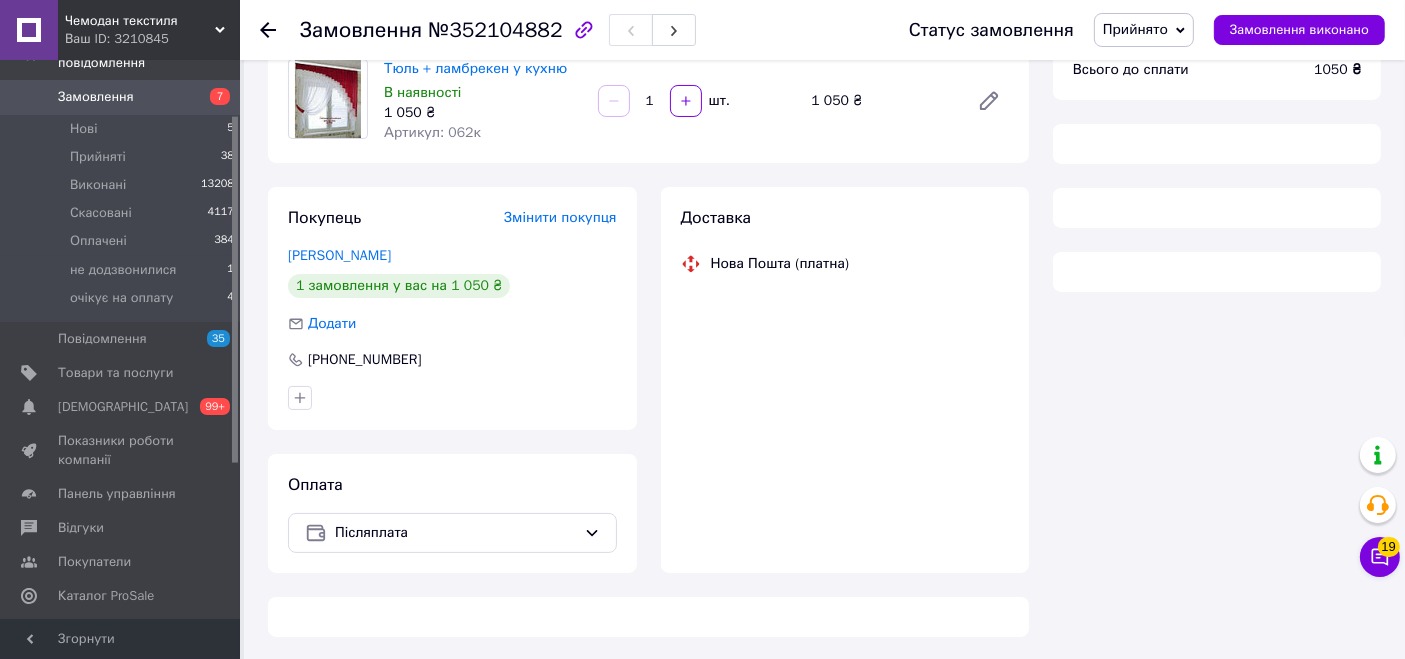 scroll, scrollTop: 262, scrollLeft: 0, axis: vertical 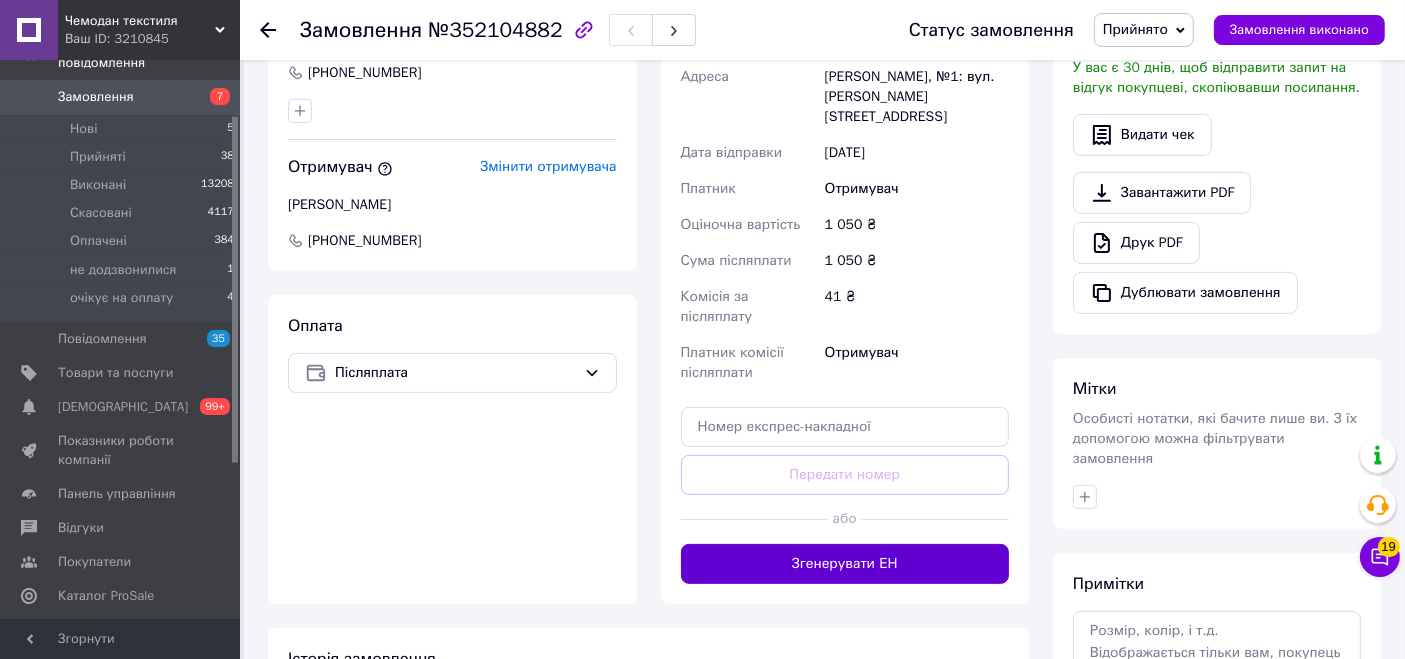 click on "Згенерувати ЕН" at bounding box center [845, 564] 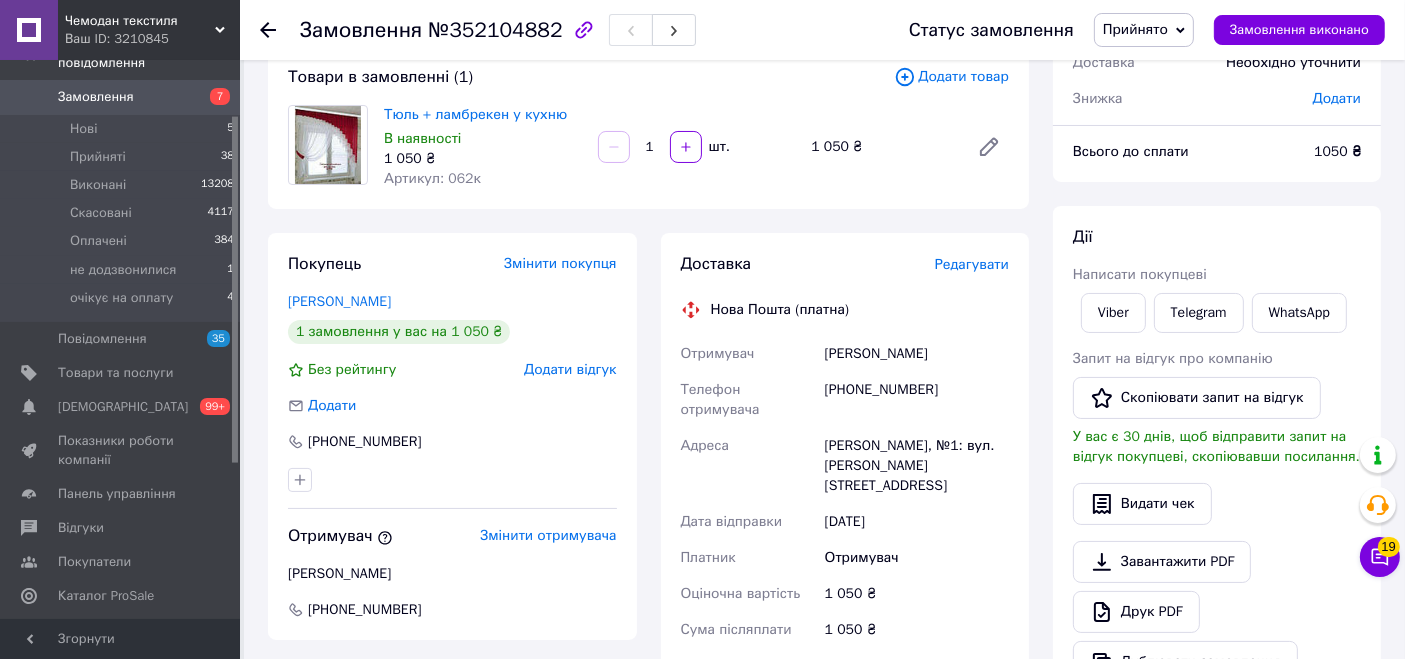 scroll, scrollTop: 98, scrollLeft: 0, axis: vertical 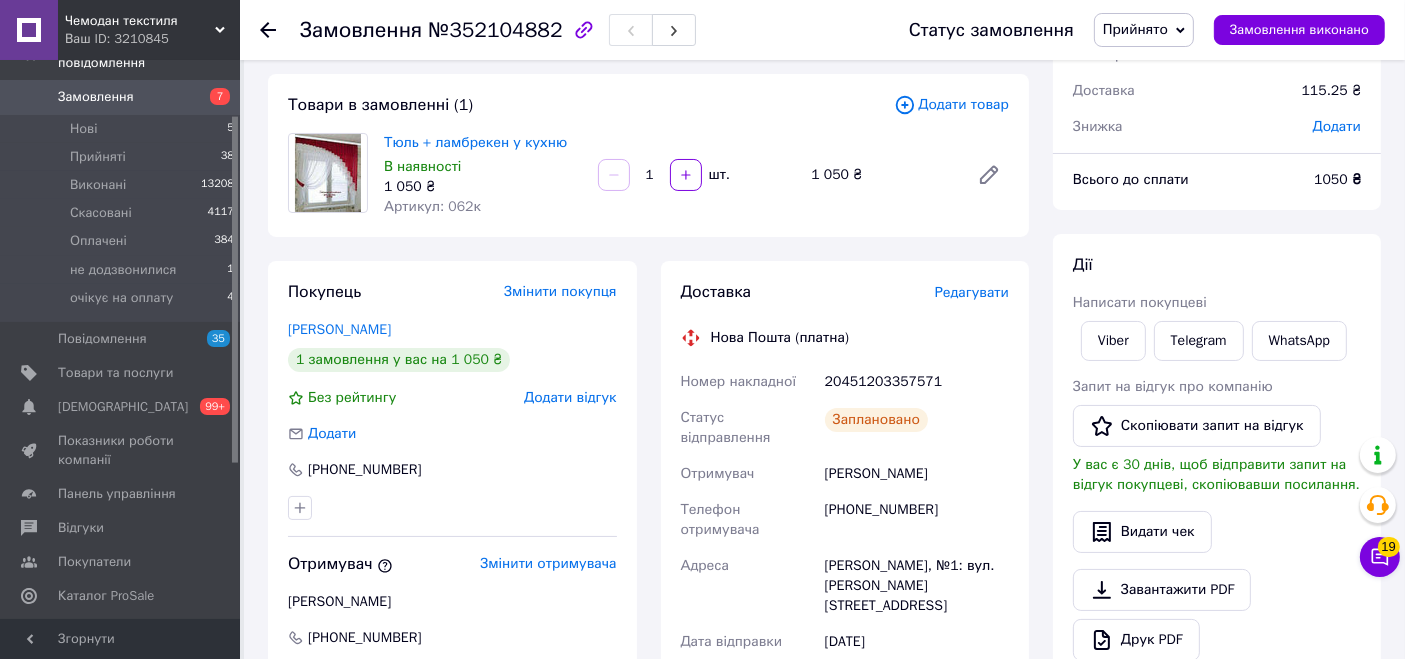 click on "Замовлення №352104882 Статус замовлення Прийнято Виконано Скасовано Оплачено не додзвонилися очікує на оплату Замовлення виконано Замовлення з сайту 10.07.2025 | 17:06 Товари в замовленні (1) Додати товар Тюль + ламбрекен у кухню В наявності 1 050 ₴ Артикул: 062к 1   шт. 1 050 ₴ Покупець Змінити покупця Богайчук Коля 1 замовлення у вас на 1 050 ₴ Без рейтингу   Додати відгук Додати +380968933102 Отримувач   Змінити отримувача Богайчук Коля +380968933102 Оплата Післяплата Доставка Редагувати Нова Пошта (платна) Номер накладної 20451203357571 Статус відправлення Заплановано Отримувач +380968933102" at bounding box center (824, 618) 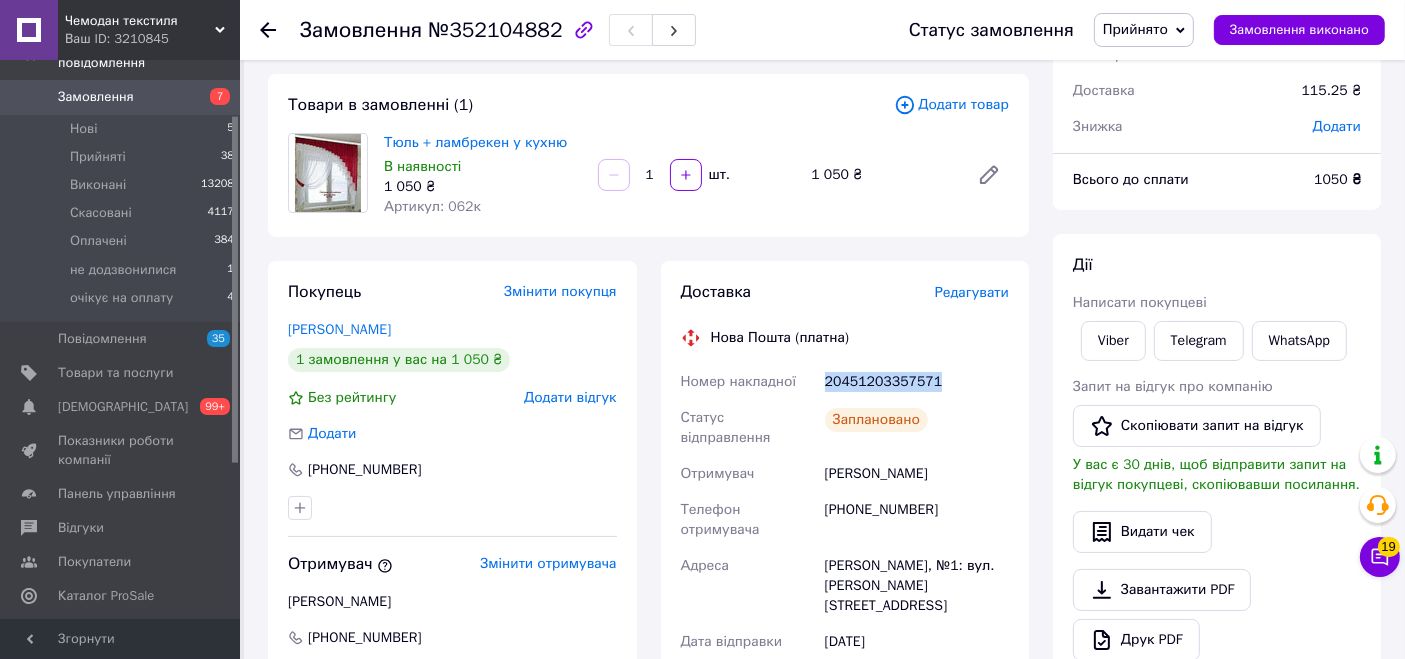 copy on "20451203357571" 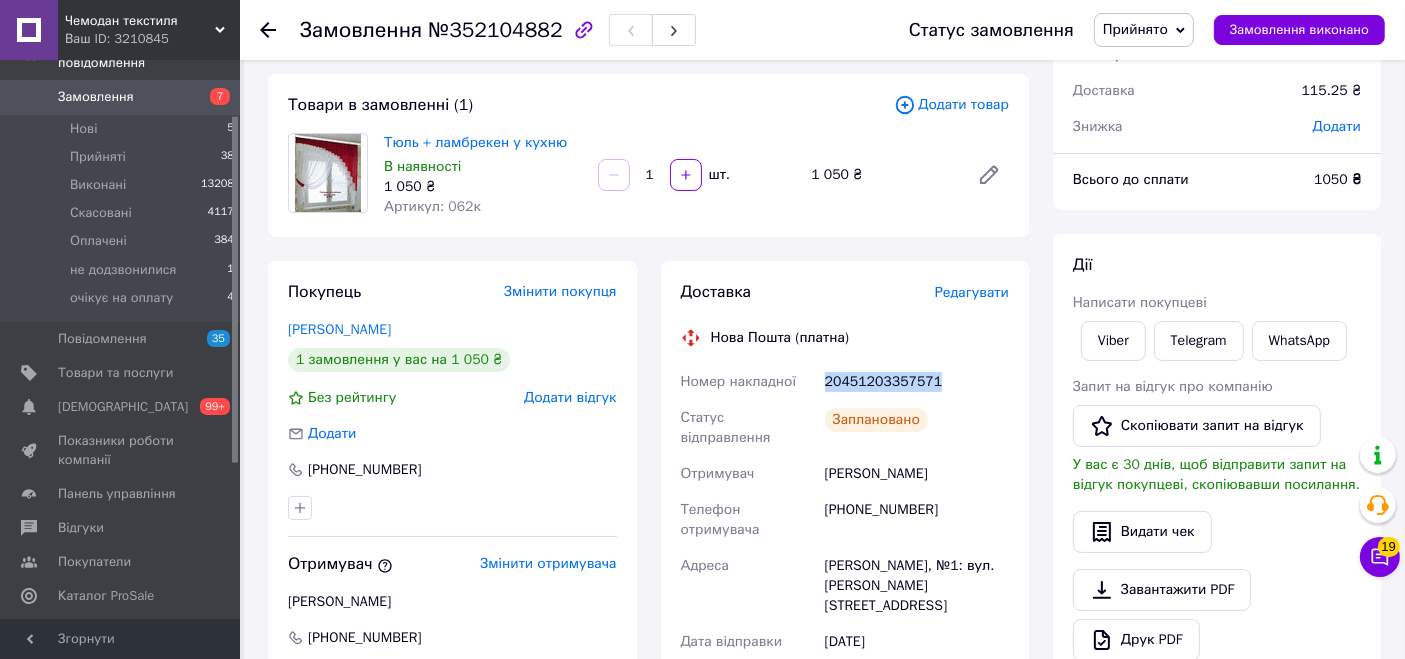 click on "Замовлення" at bounding box center (96, 97) 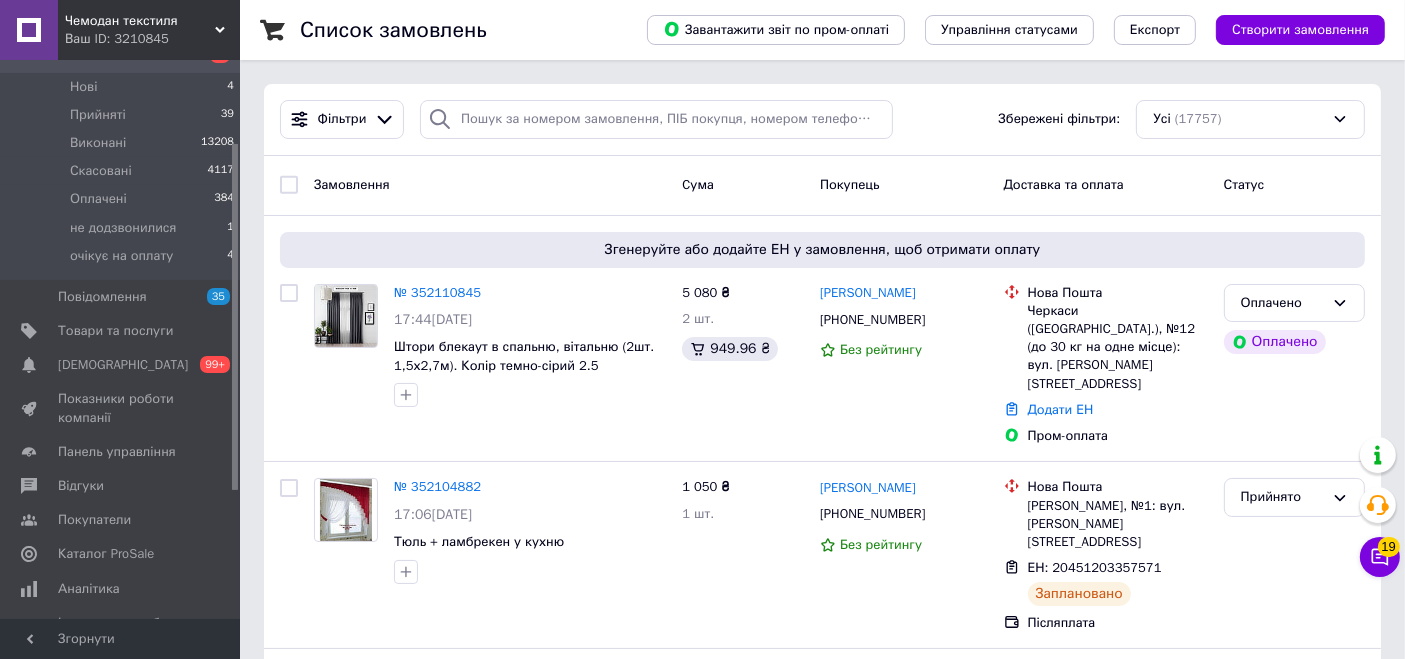 scroll, scrollTop: 133, scrollLeft: 0, axis: vertical 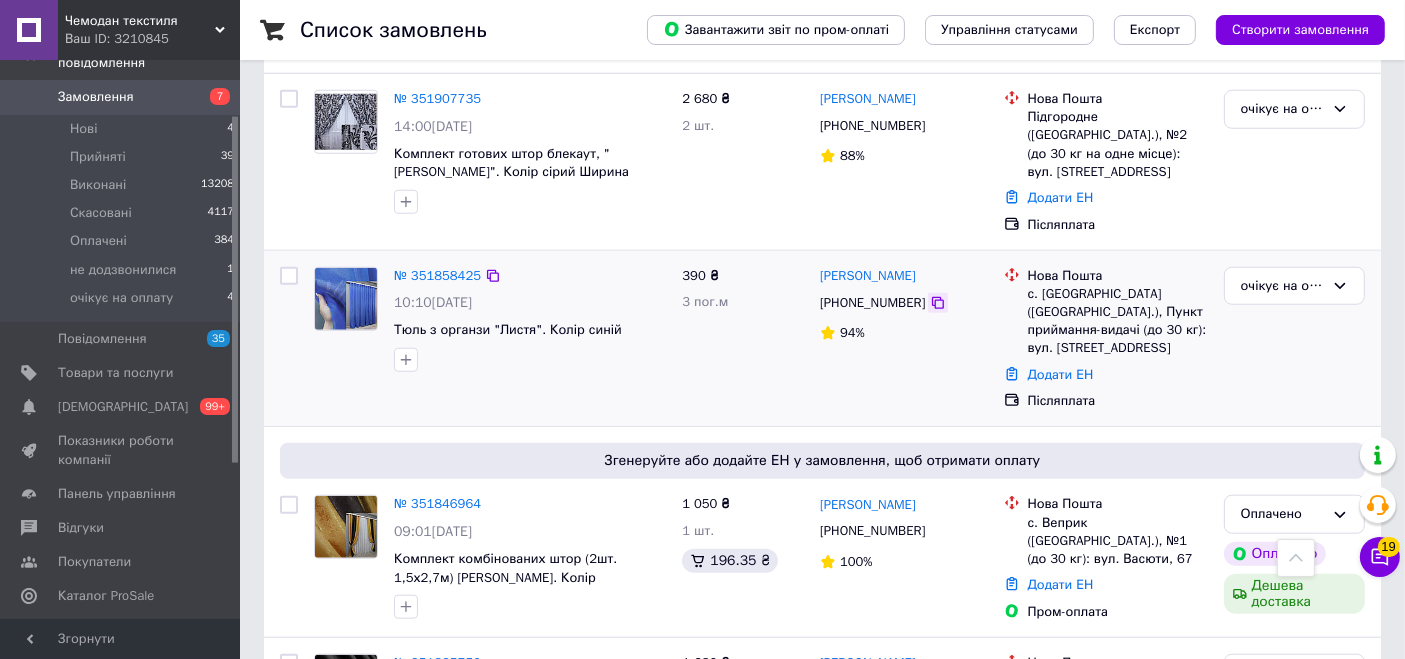 click 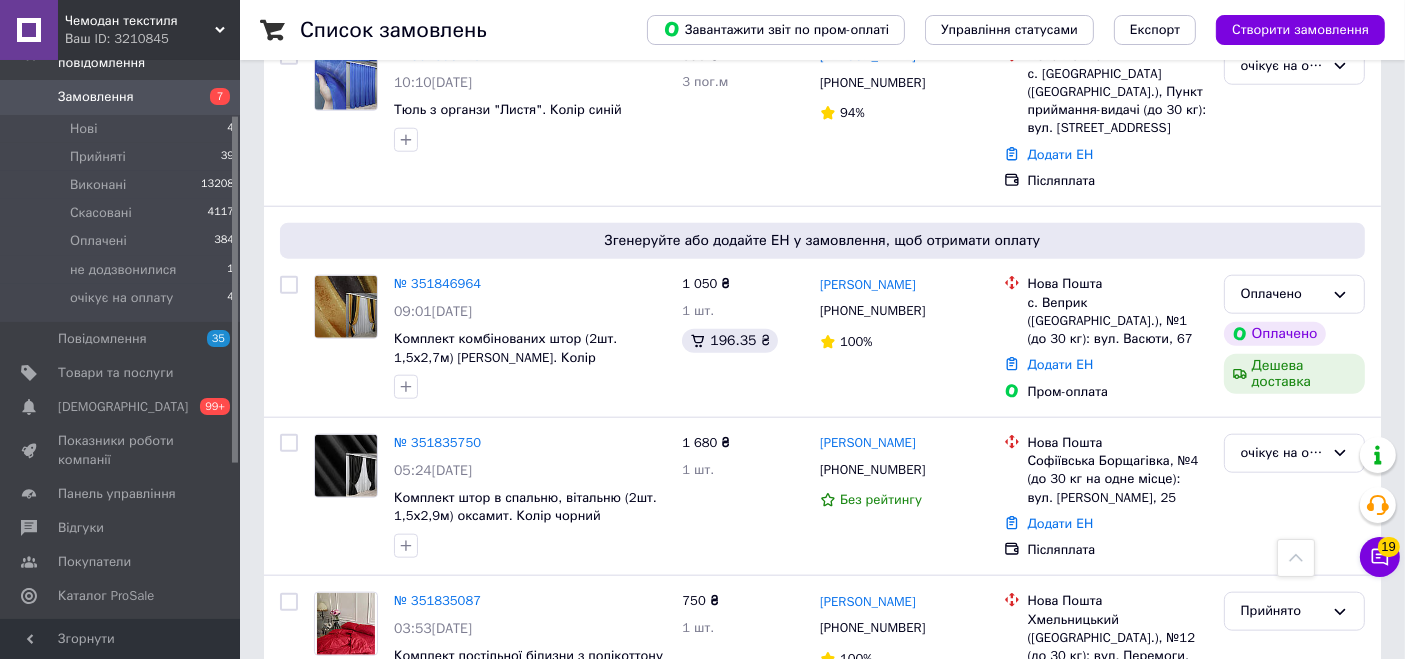 scroll, scrollTop: 2032, scrollLeft: 0, axis: vertical 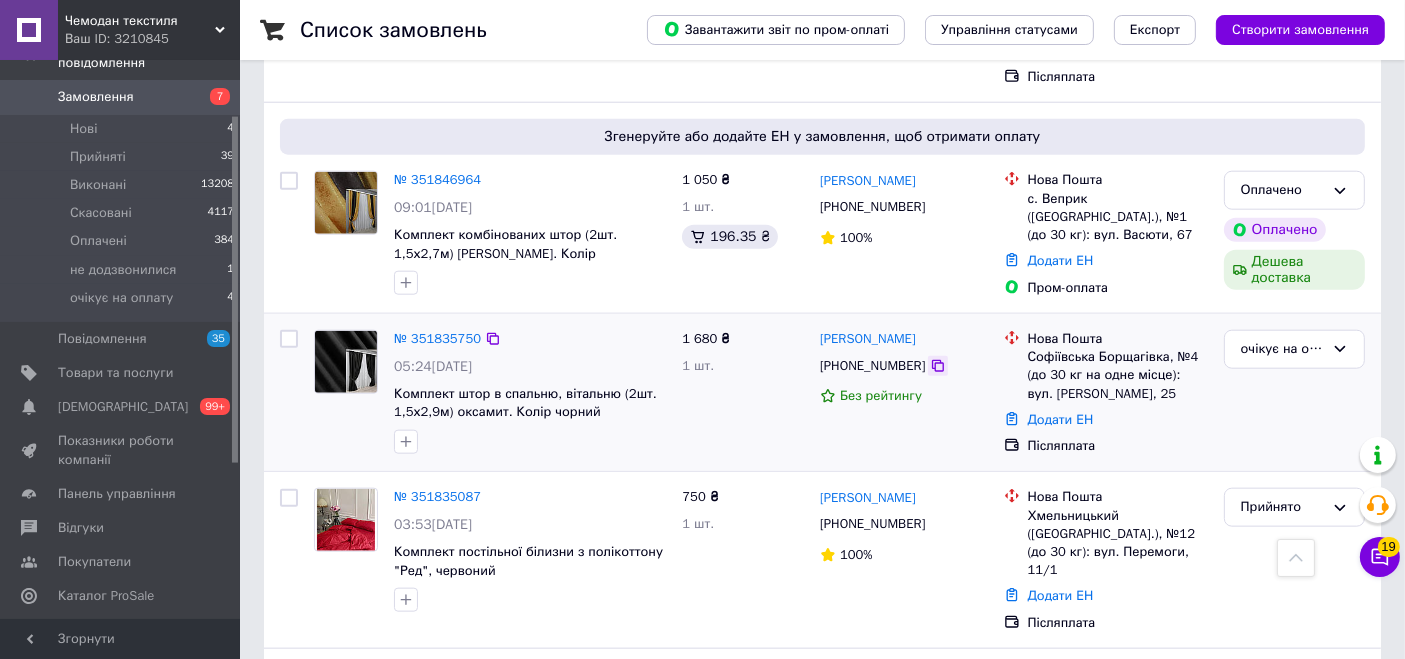 click 